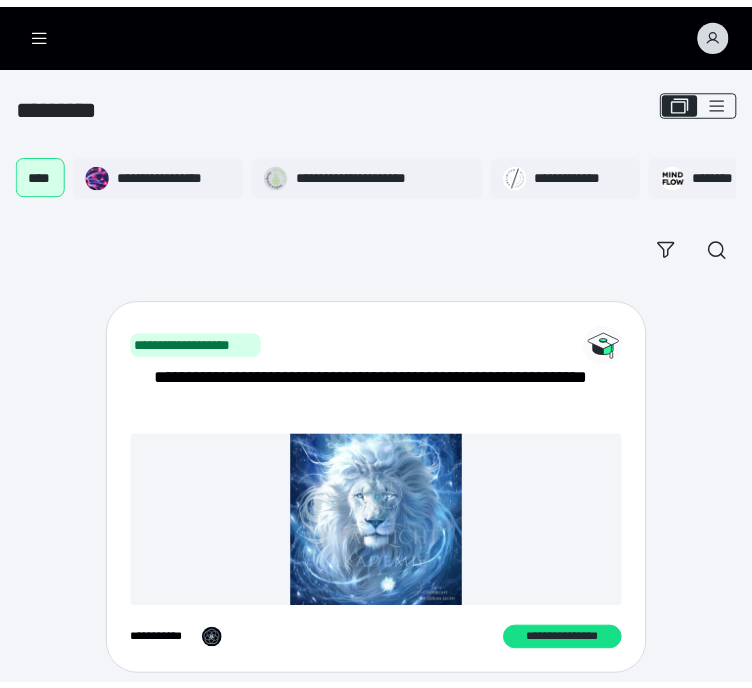 scroll, scrollTop: 0, scrollLeft: 0, axis: both 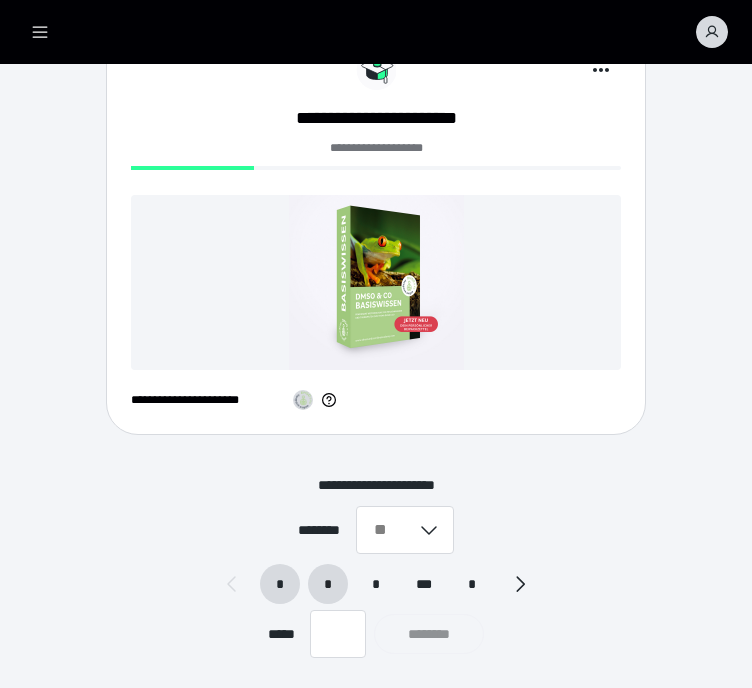 click on "*" at bounding box center (328, 584) 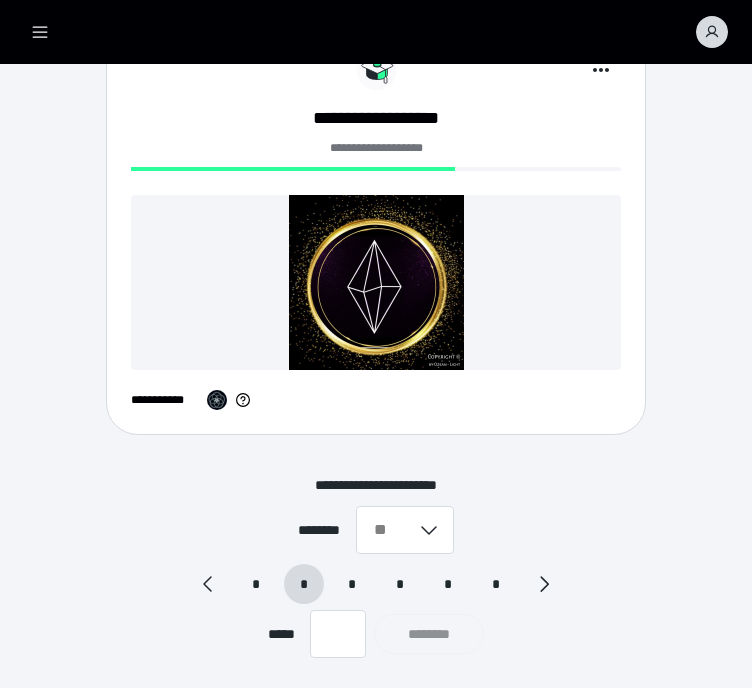 scroll, scrollTop: 4672, scrollLeft: 0, axis: vertical 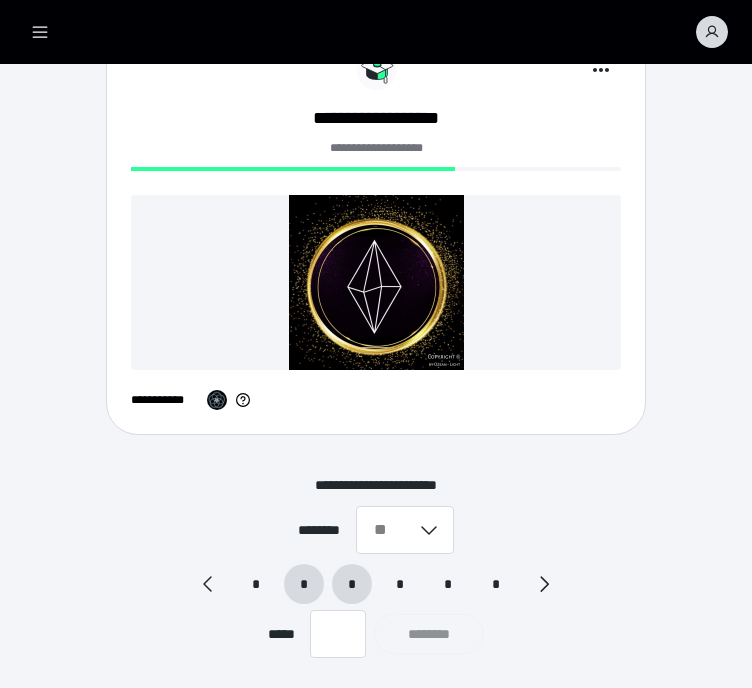 click on "*" at bounding box center (352, 584) 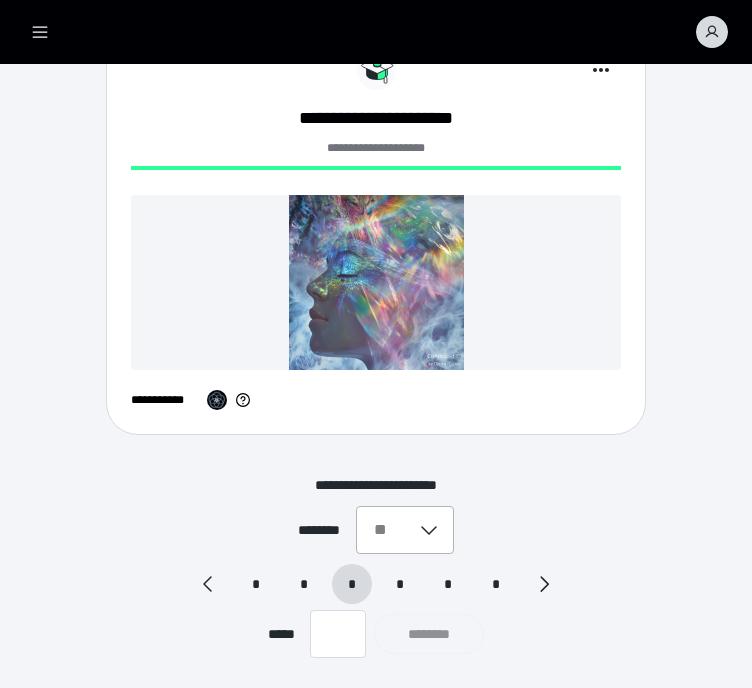scroll, scrollTop: 4646, scrollLeft: 0, axis: vertical 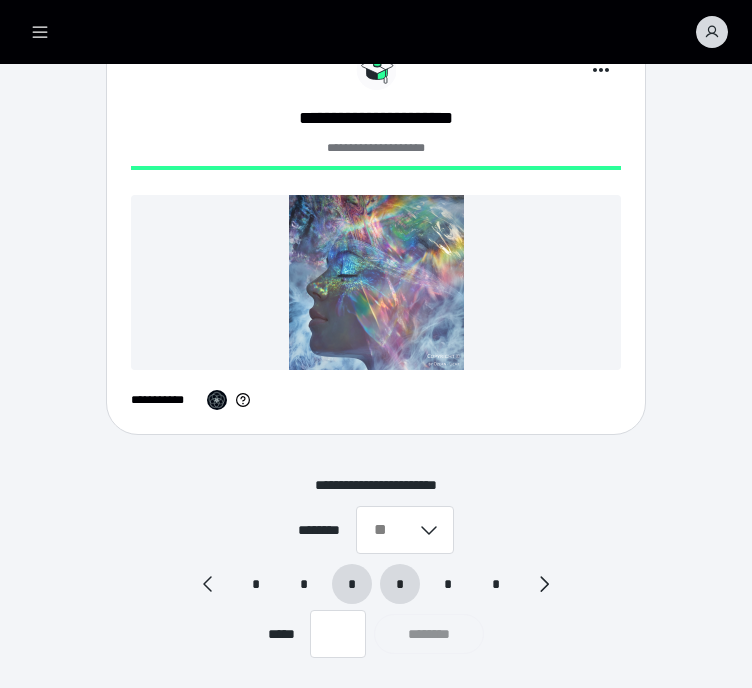 click on "*" at bounding box center (400, 584) 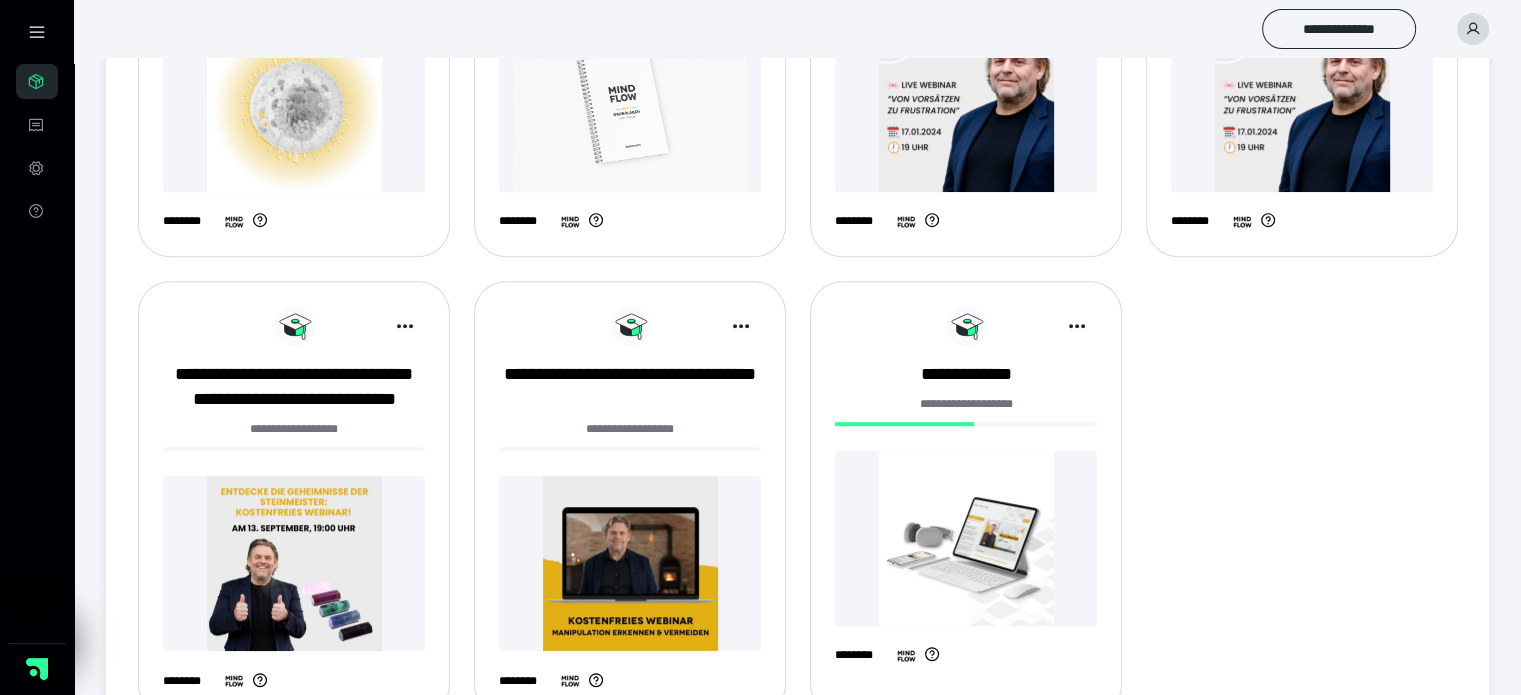 scroll, scrollTop: 1174, scrollLeft: 0, axis: vertical 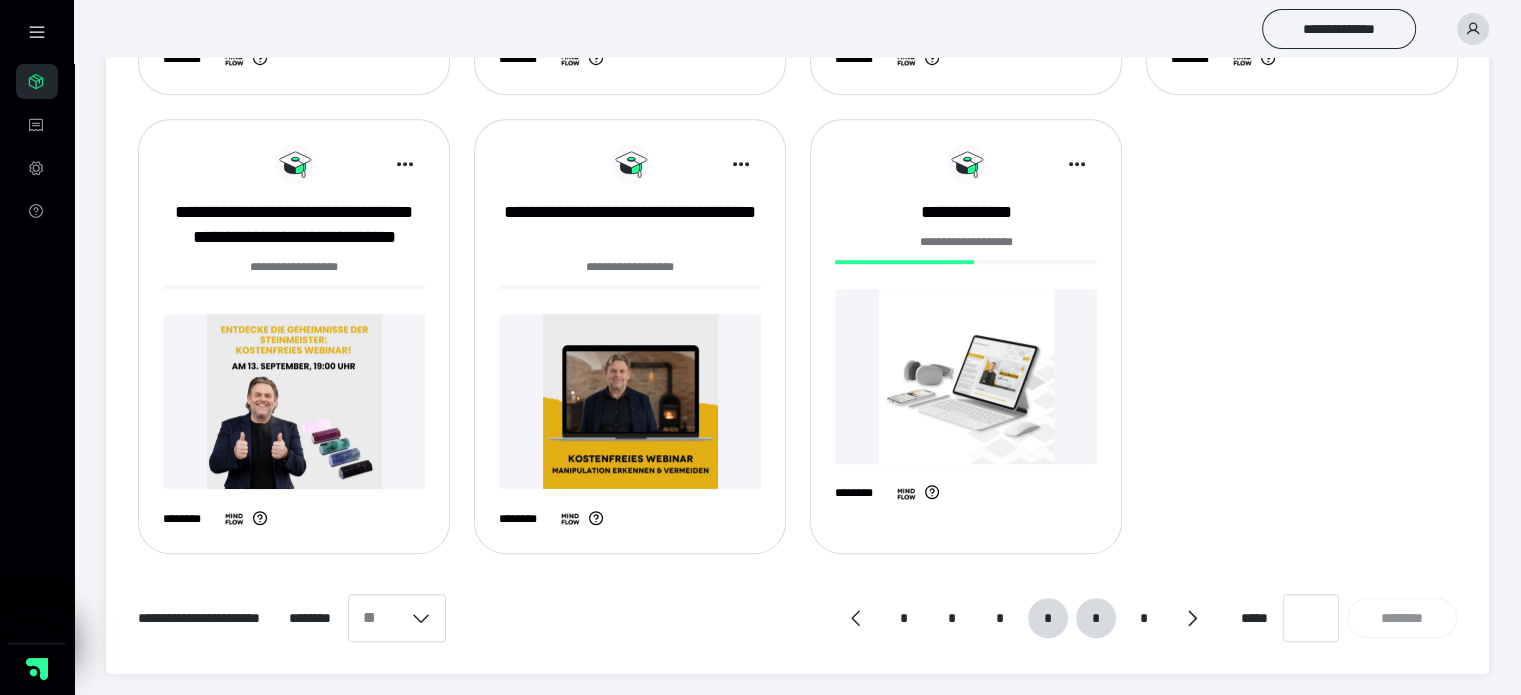 click on "*" at bounding box center [1096, 618] 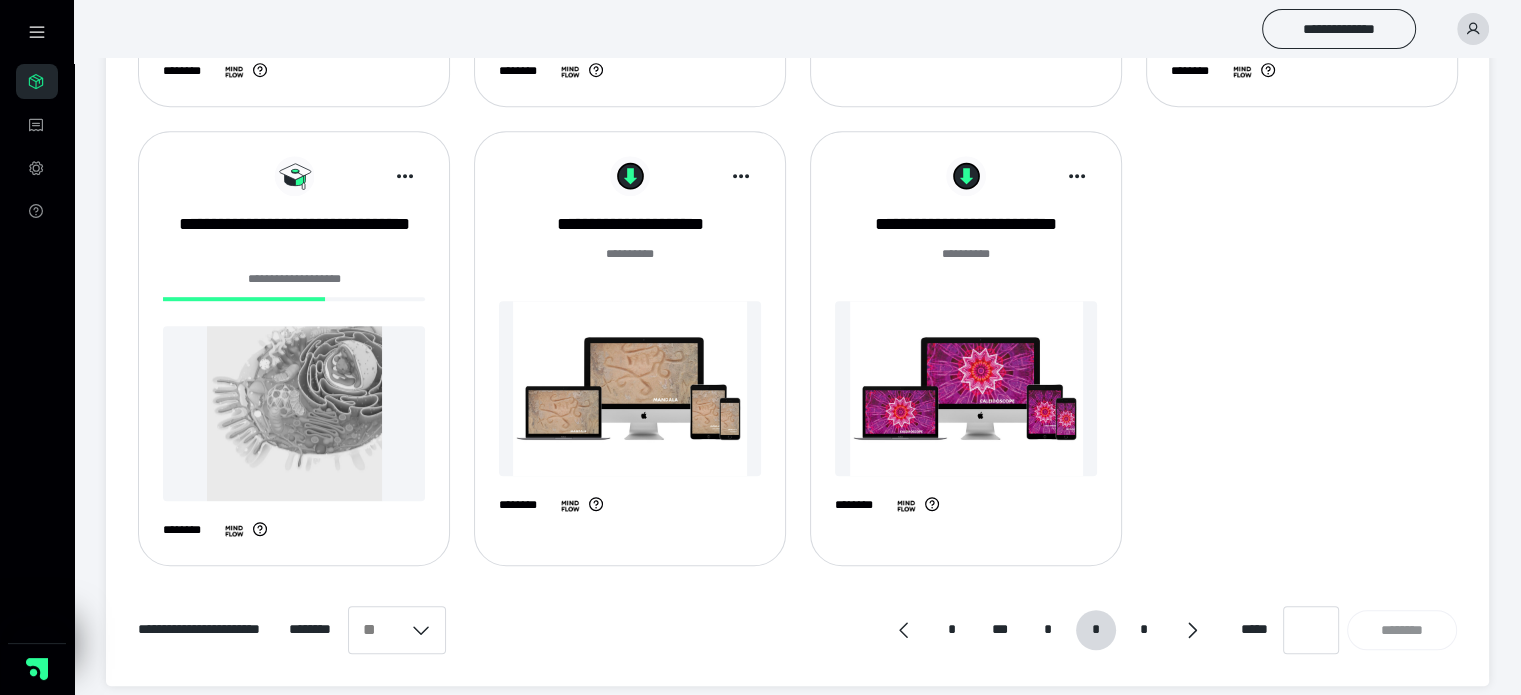 scroll, scrollTop: 1149, scrollLeft: 0, axis: vertical 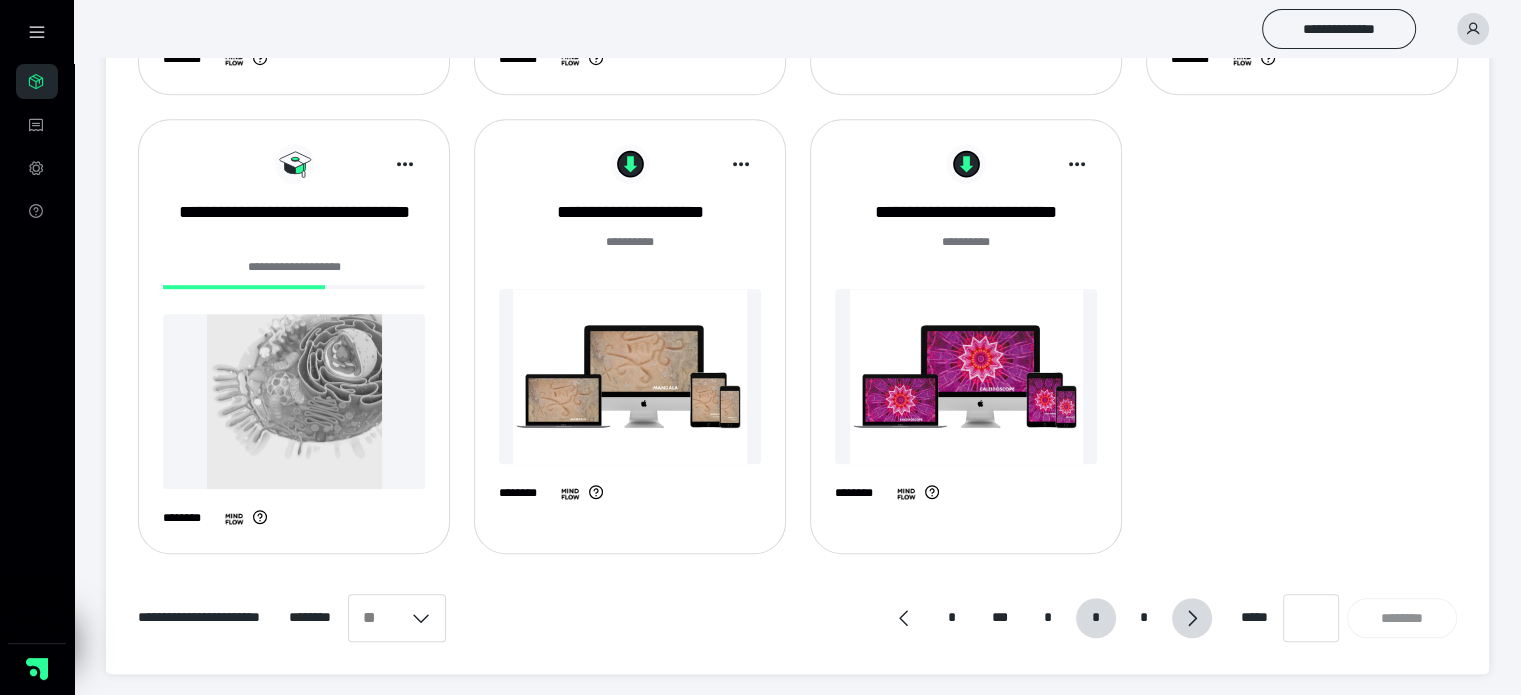 click at bounding box center (1192, 617) 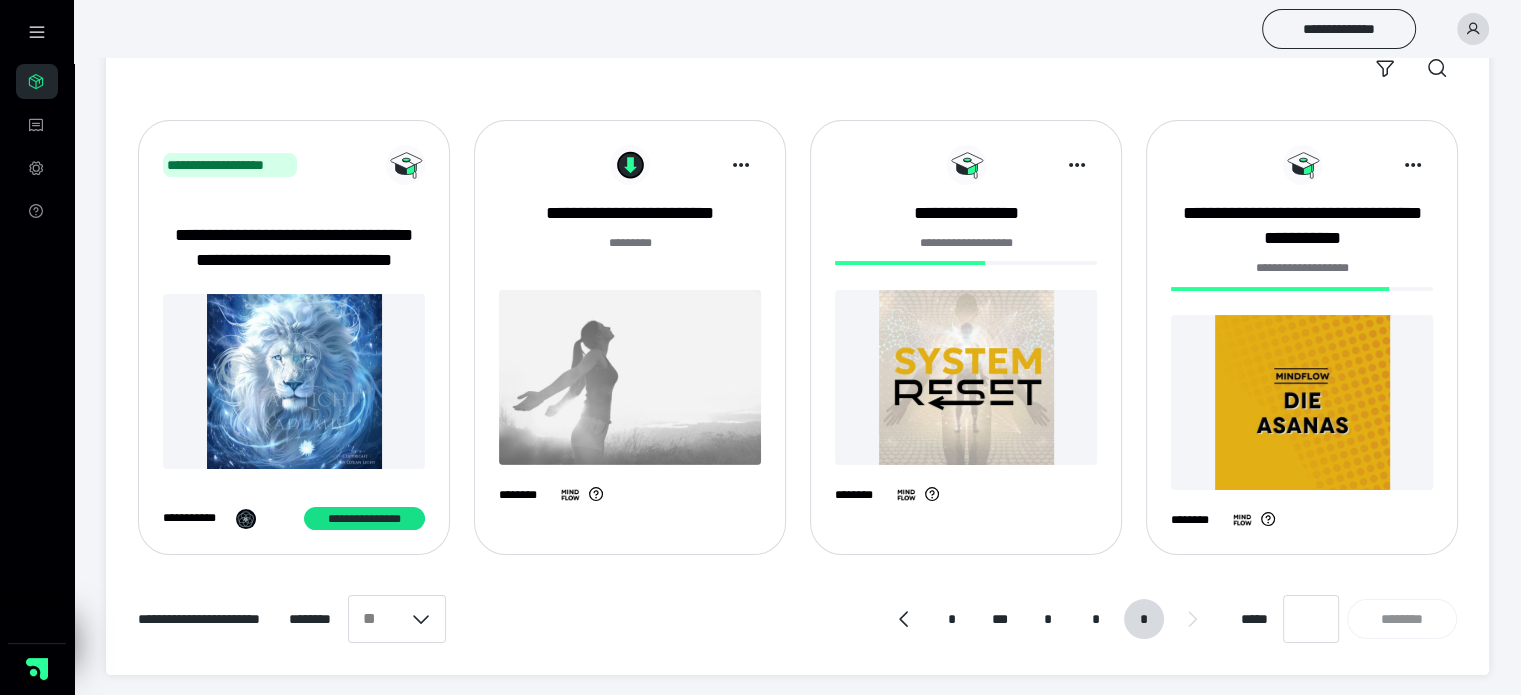 scroll, scrollTop: 256, scrollLeft: 0, axis: vertical 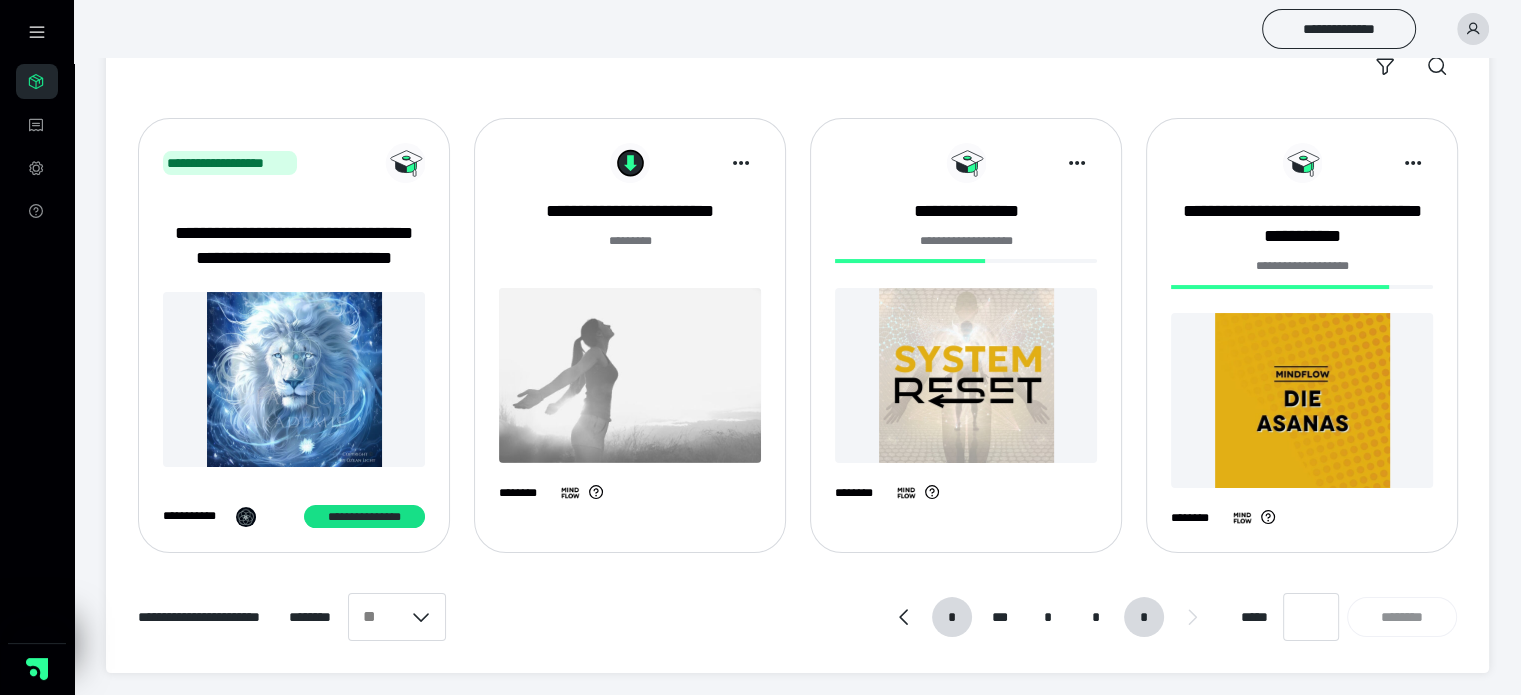 click on "*" at bounding box center (952, 617) 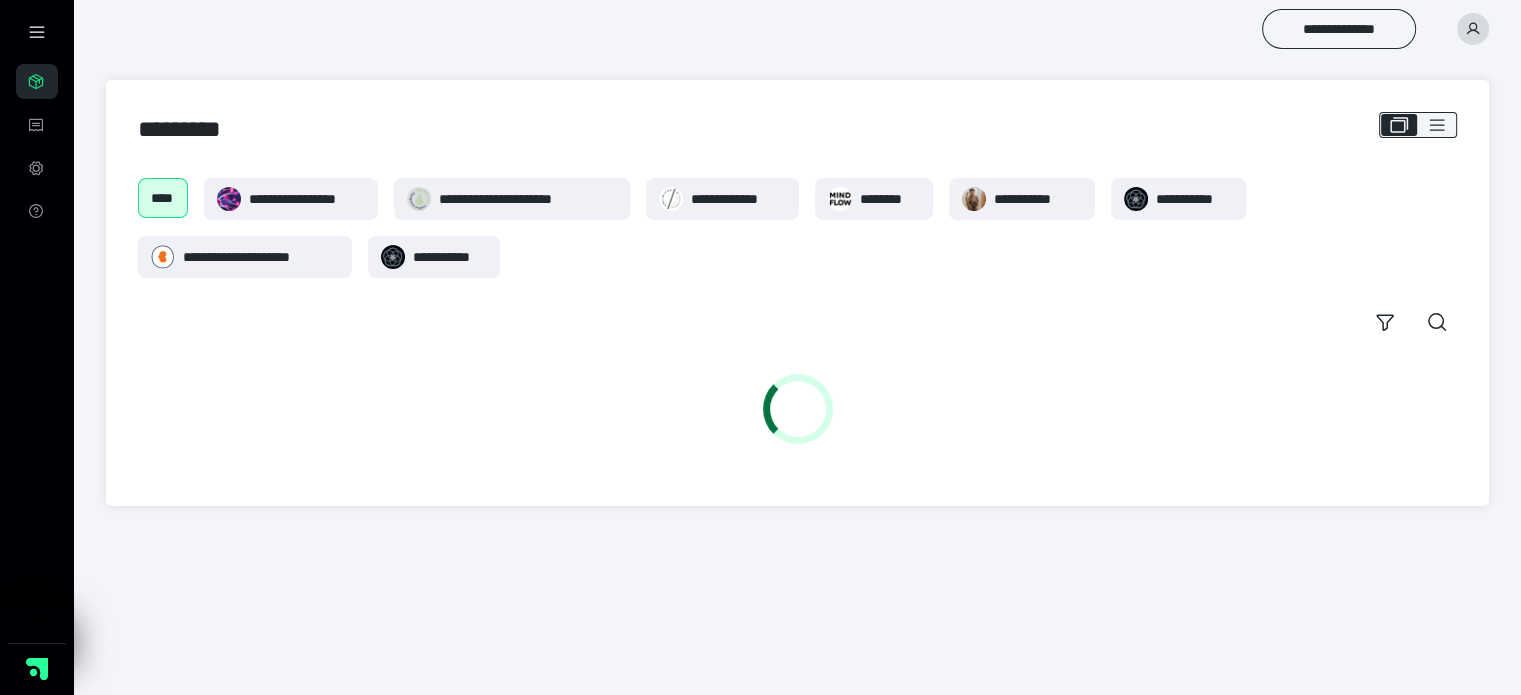 scroll, scrollTop: 0, scrollLeft: 0, axis: both 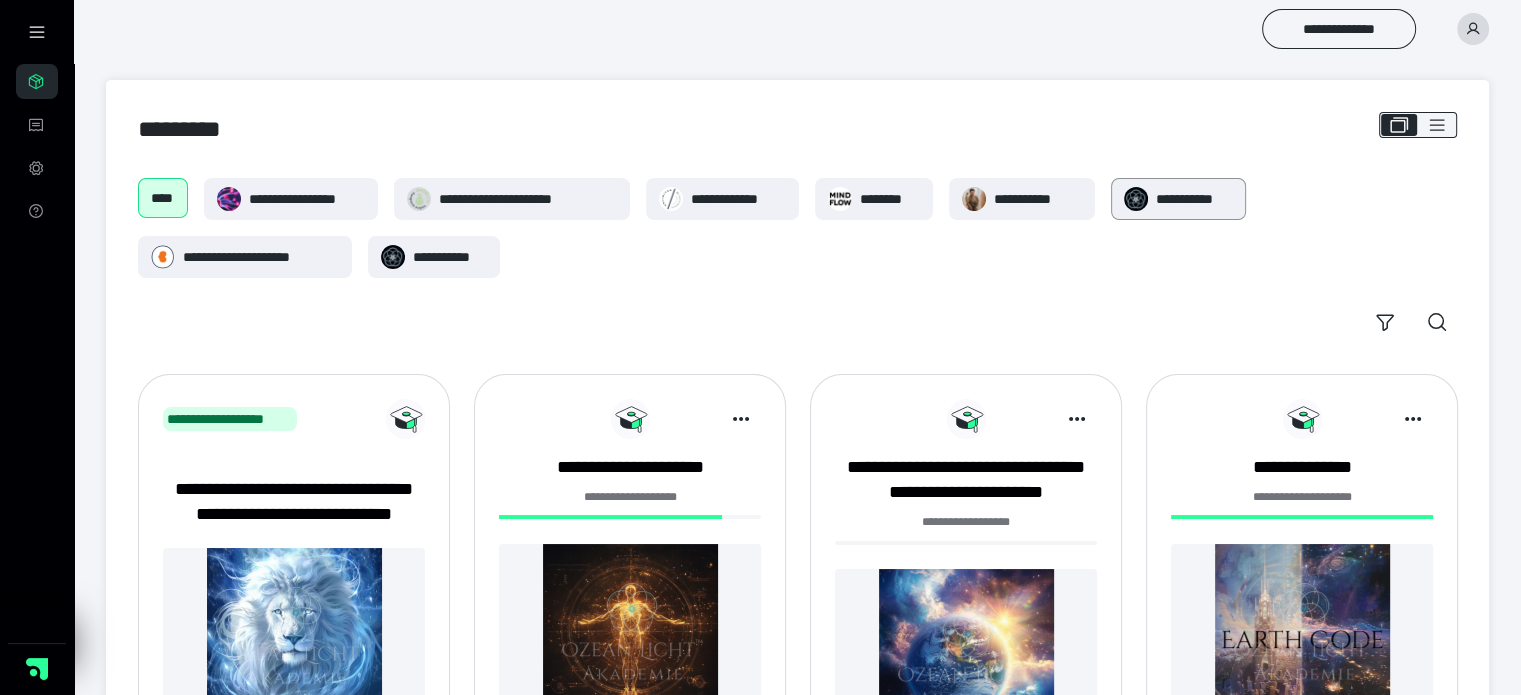 click on "**********" at bounding box center [1194, 199] 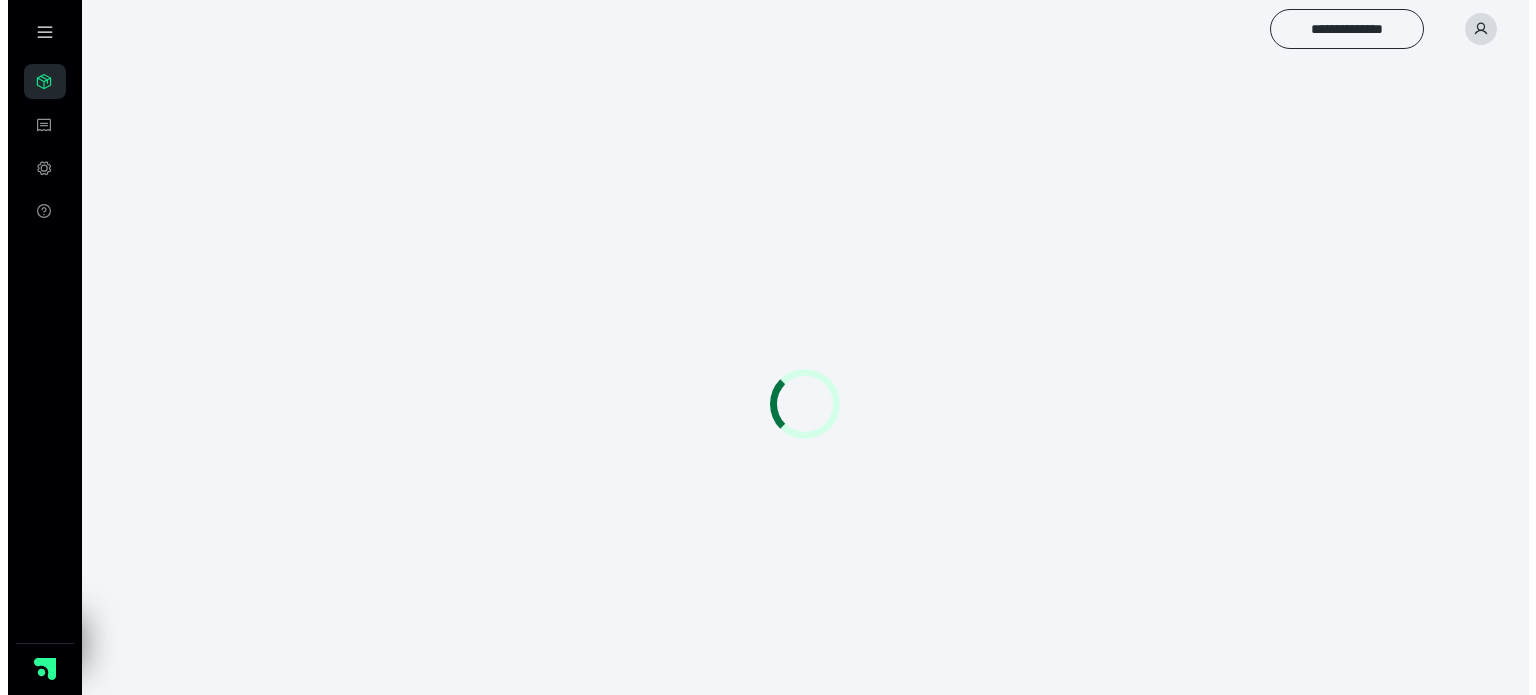 scroll, scrollTop: 0, scrollLeft: 0, axis: both 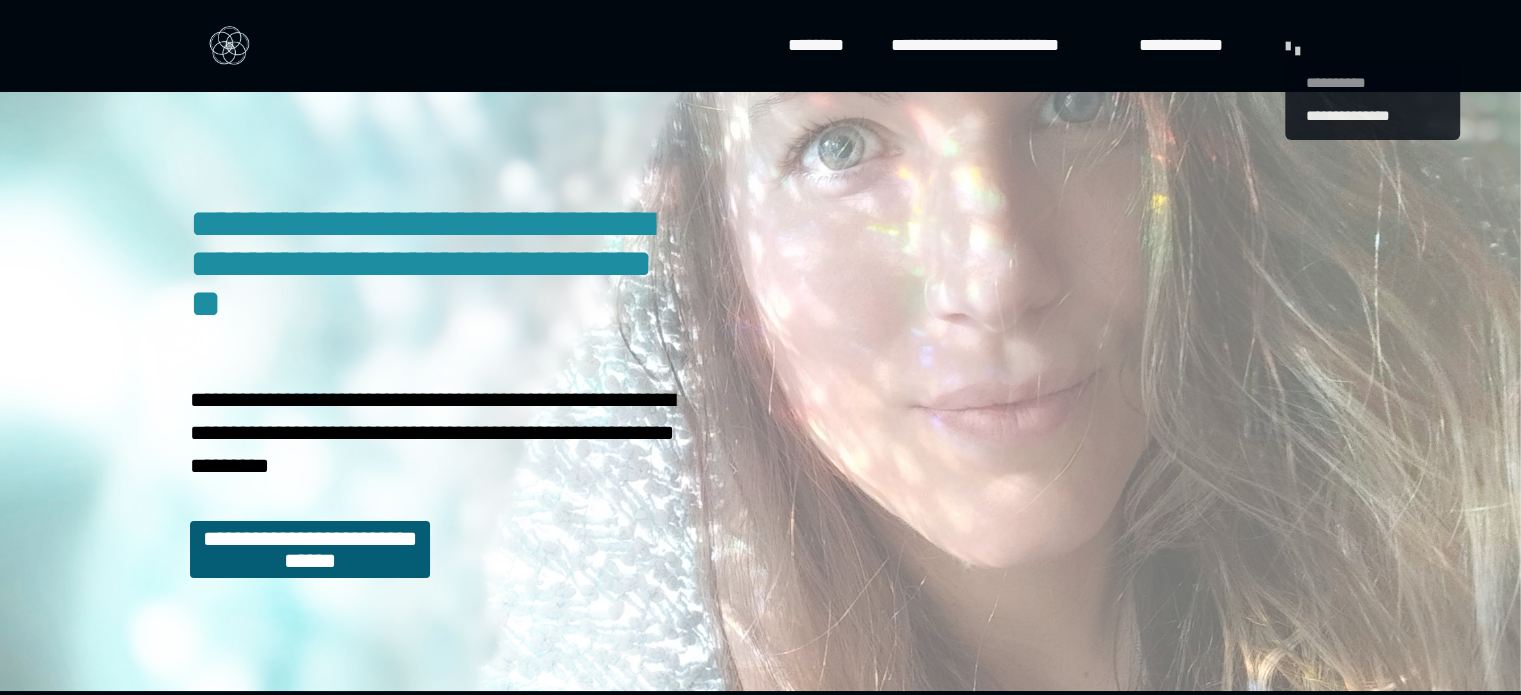 click on "**********" at bounding box center [1372, 83] 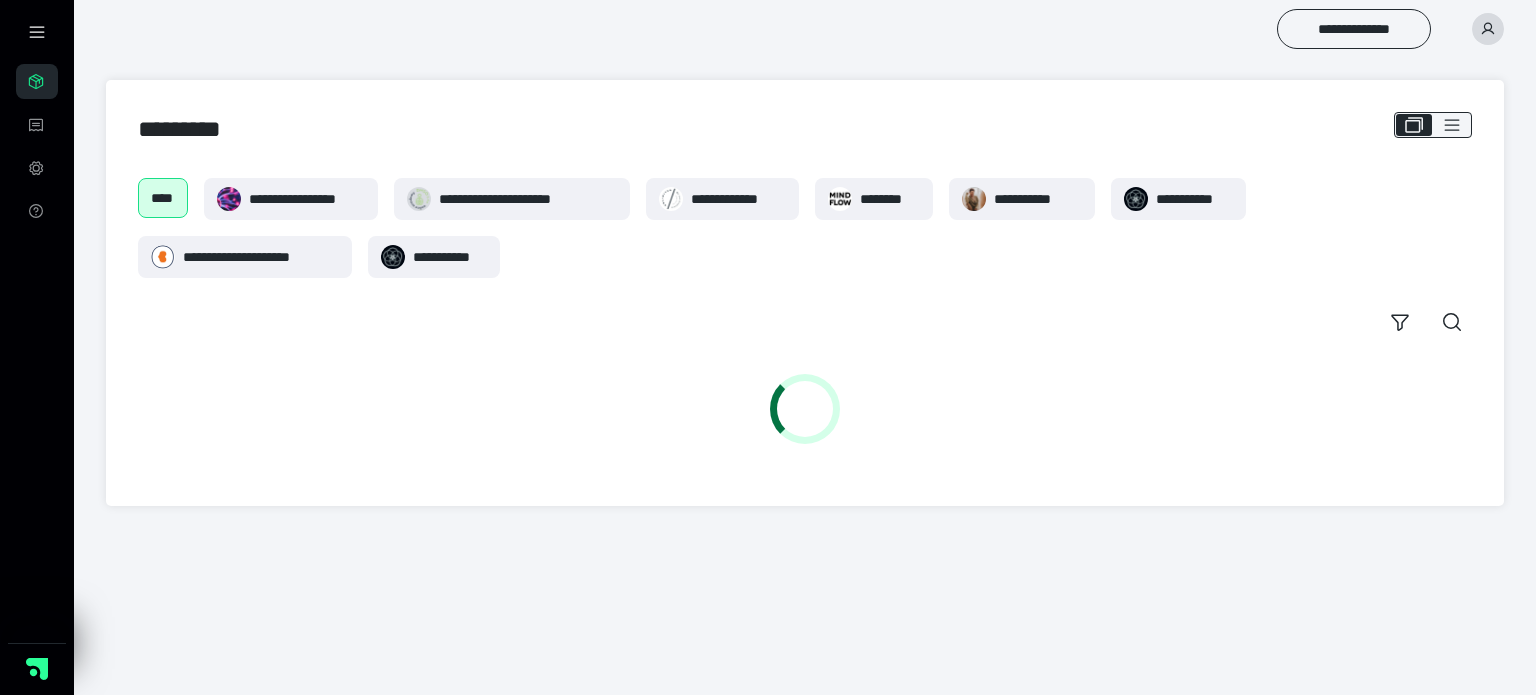 scroll, scrollTop: 0, scrollLeft: 0, axis: both 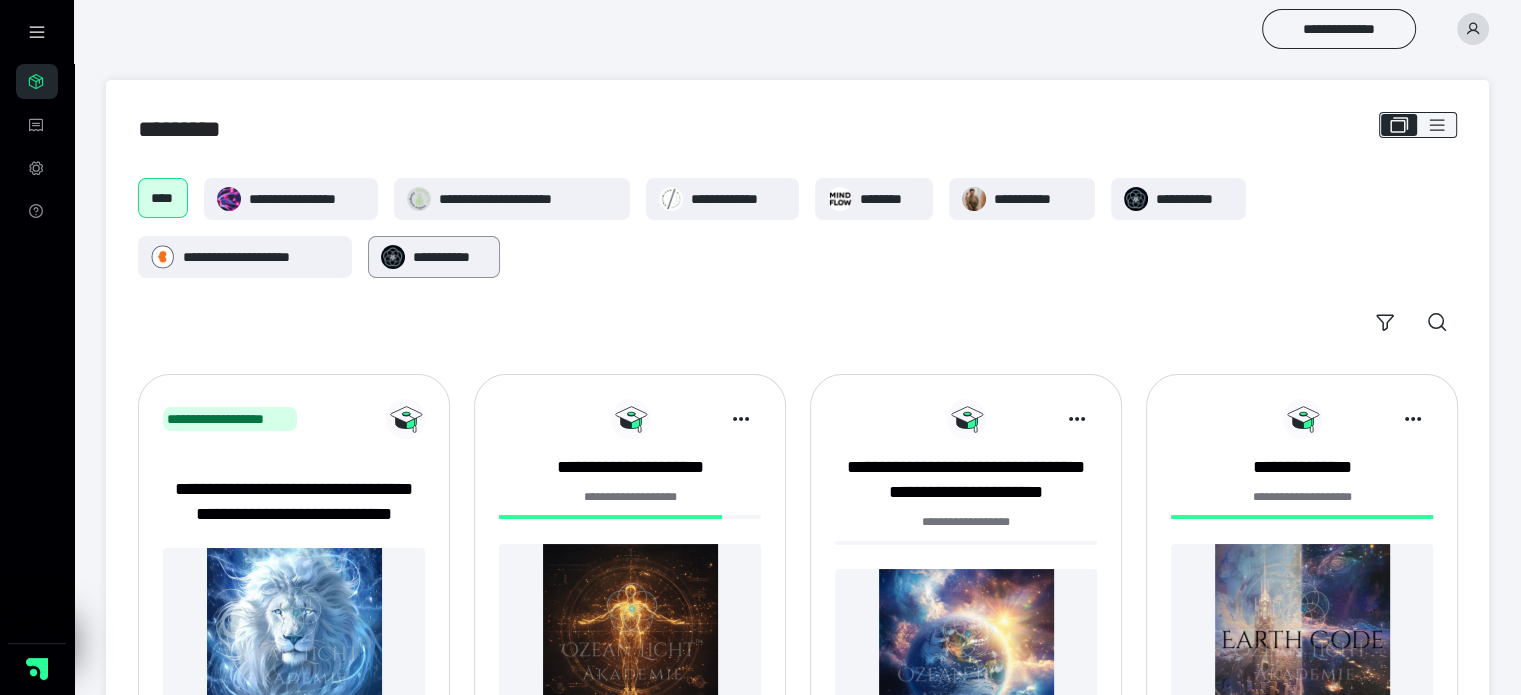 click on "**********" at bounding box center [450, 257] 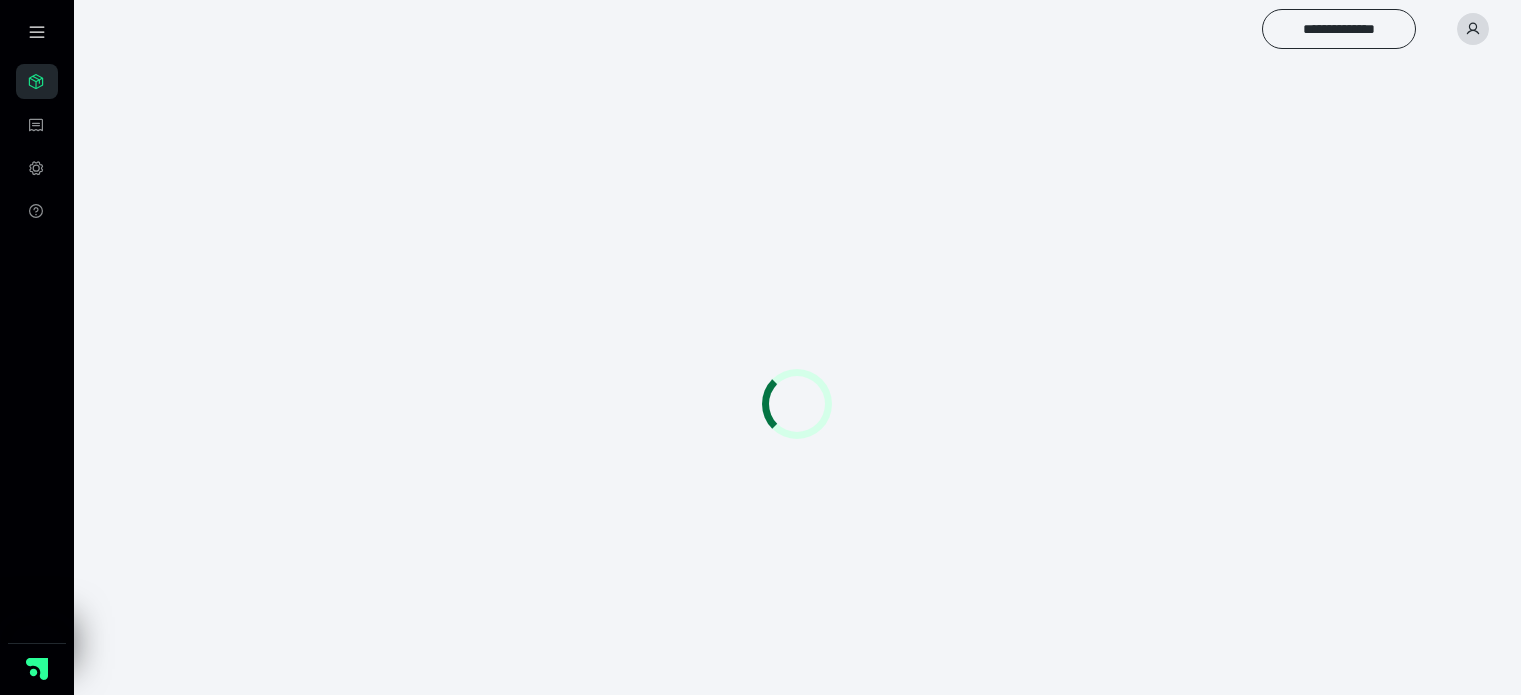 scroll, scrollTop: 0, scrollLeft: 0, axis: both 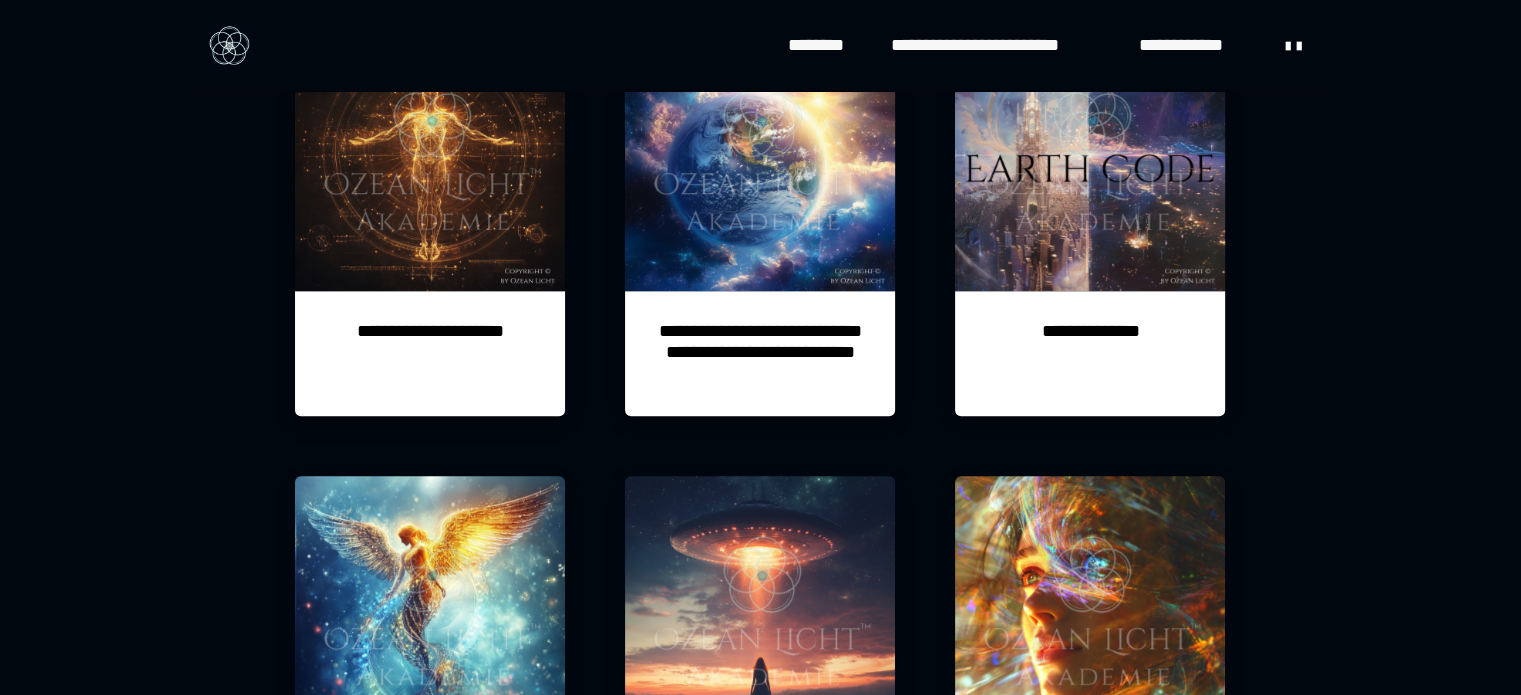 click at bounding box center (430, 156) 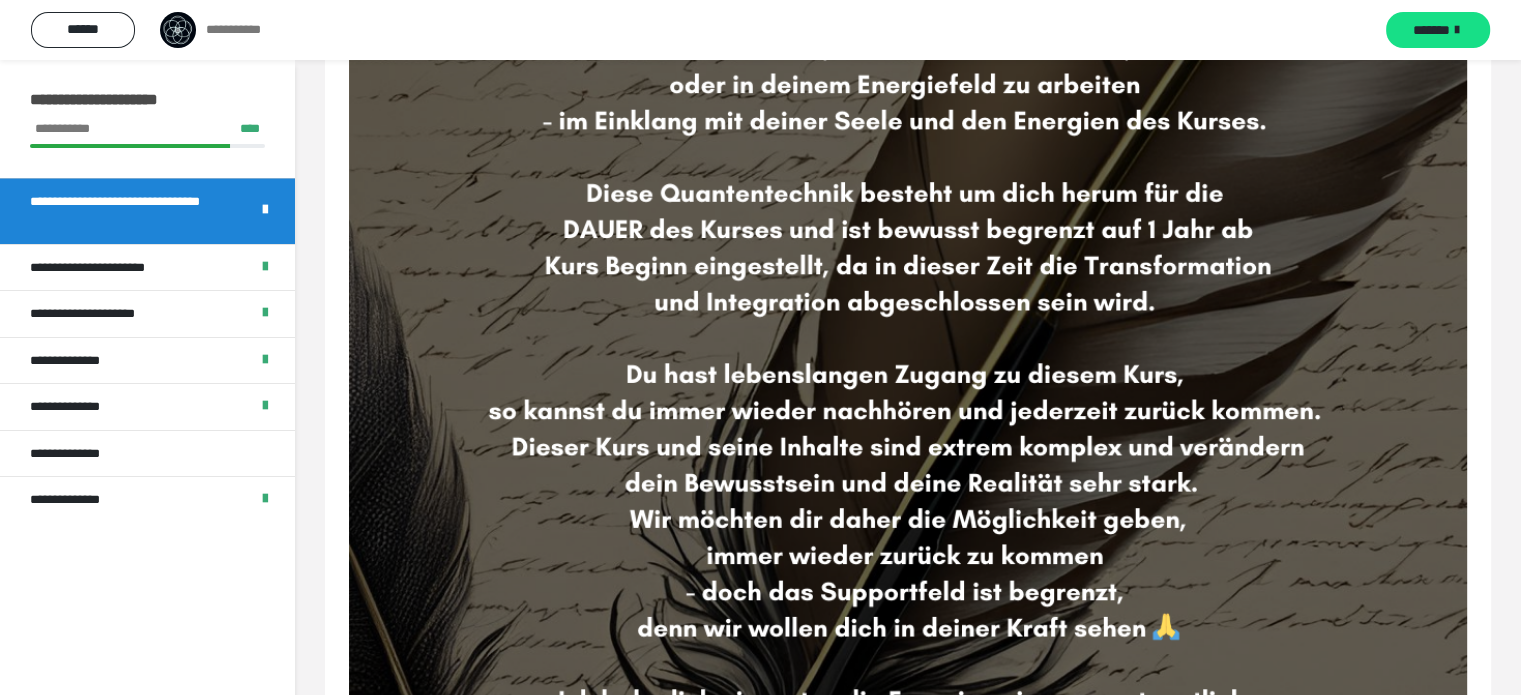 scroll, scrollTop: 760, scrollLeft: 0, axis: vertical 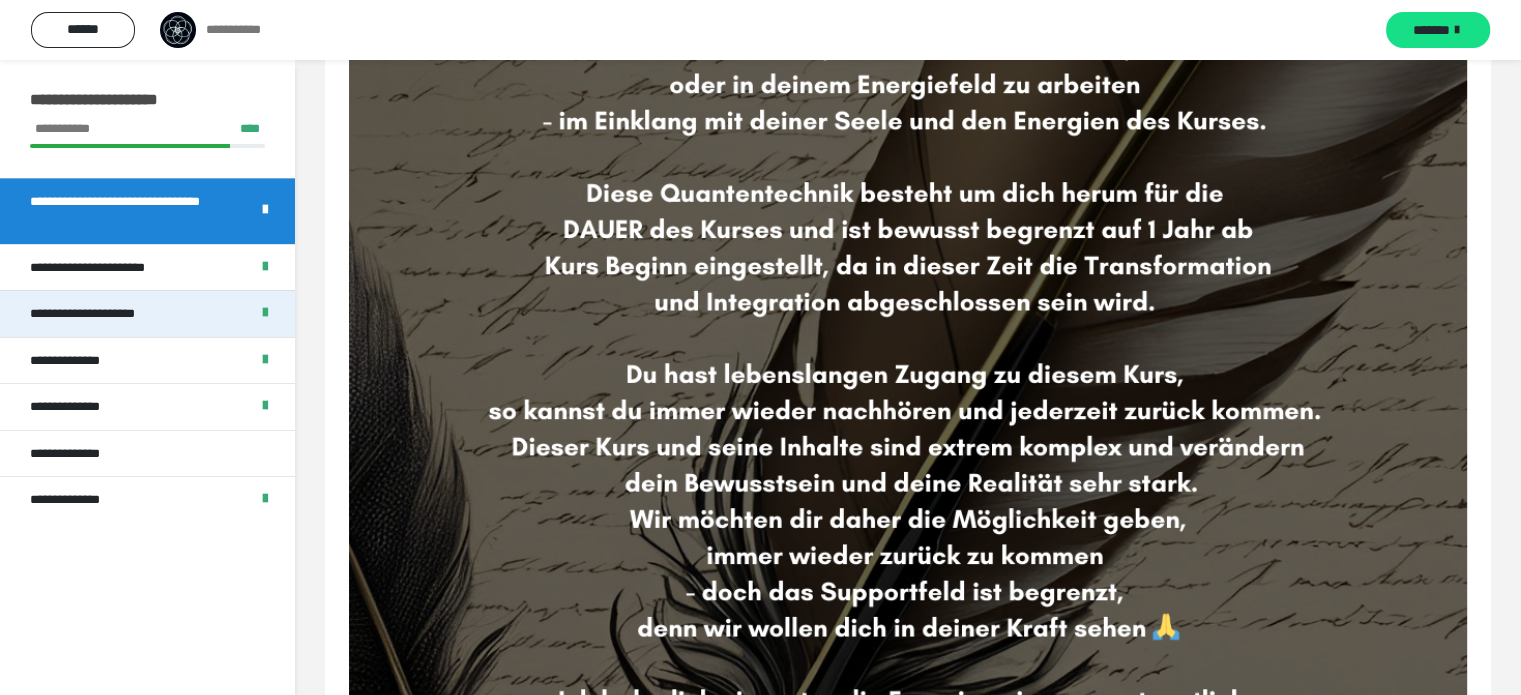 click on "**********" at bounding box center [100, 314] 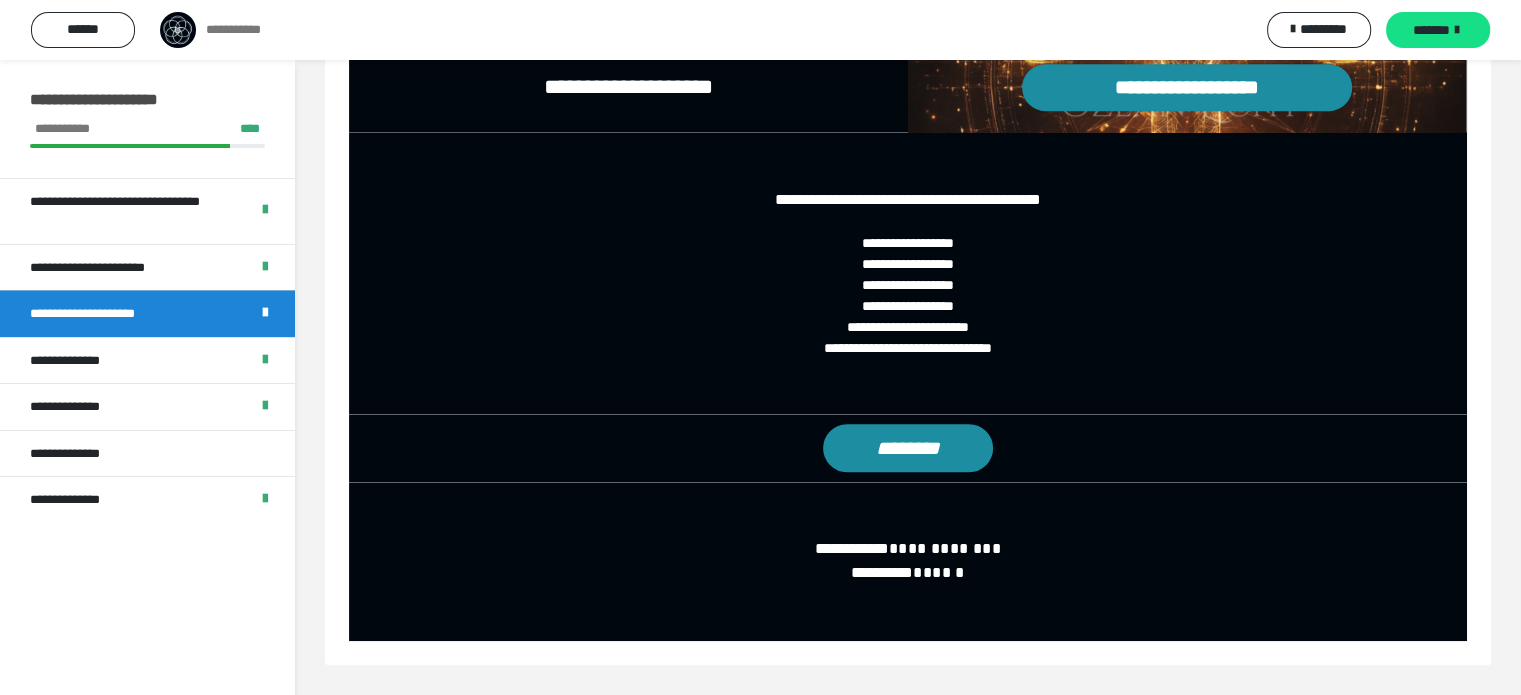scroll, scrollTop: 1116, scrollLeft: 0, axis: vertical 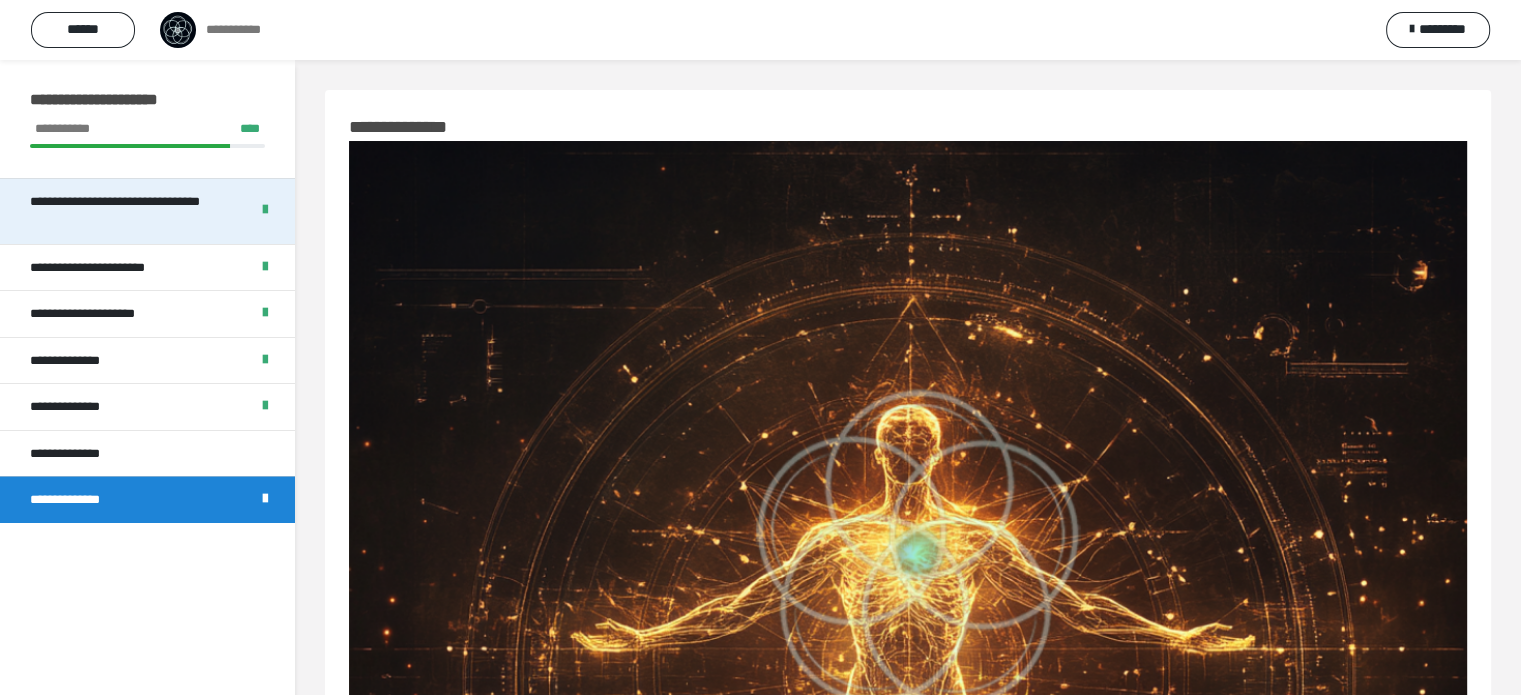 click on "**********" at bounding box center [131, 211] 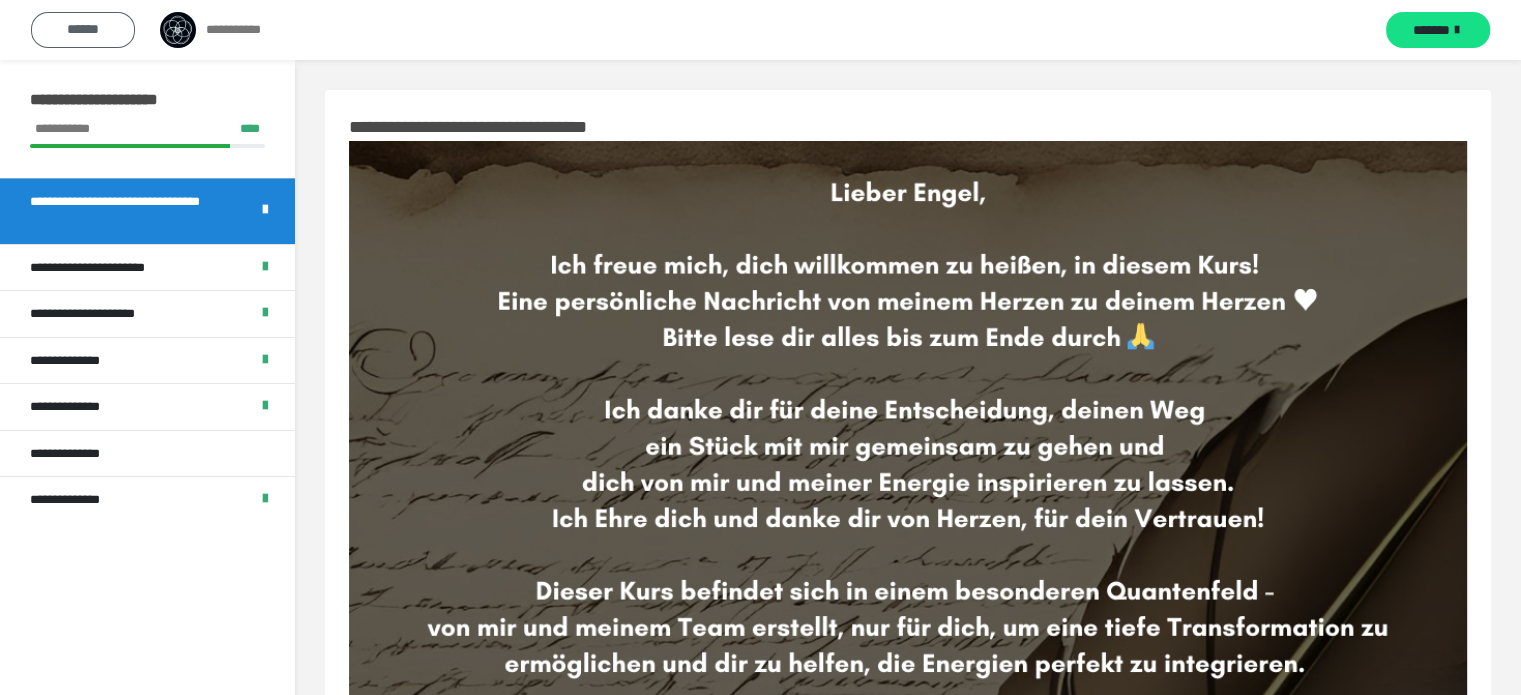 click on "******" at bounding box center (83, 29) 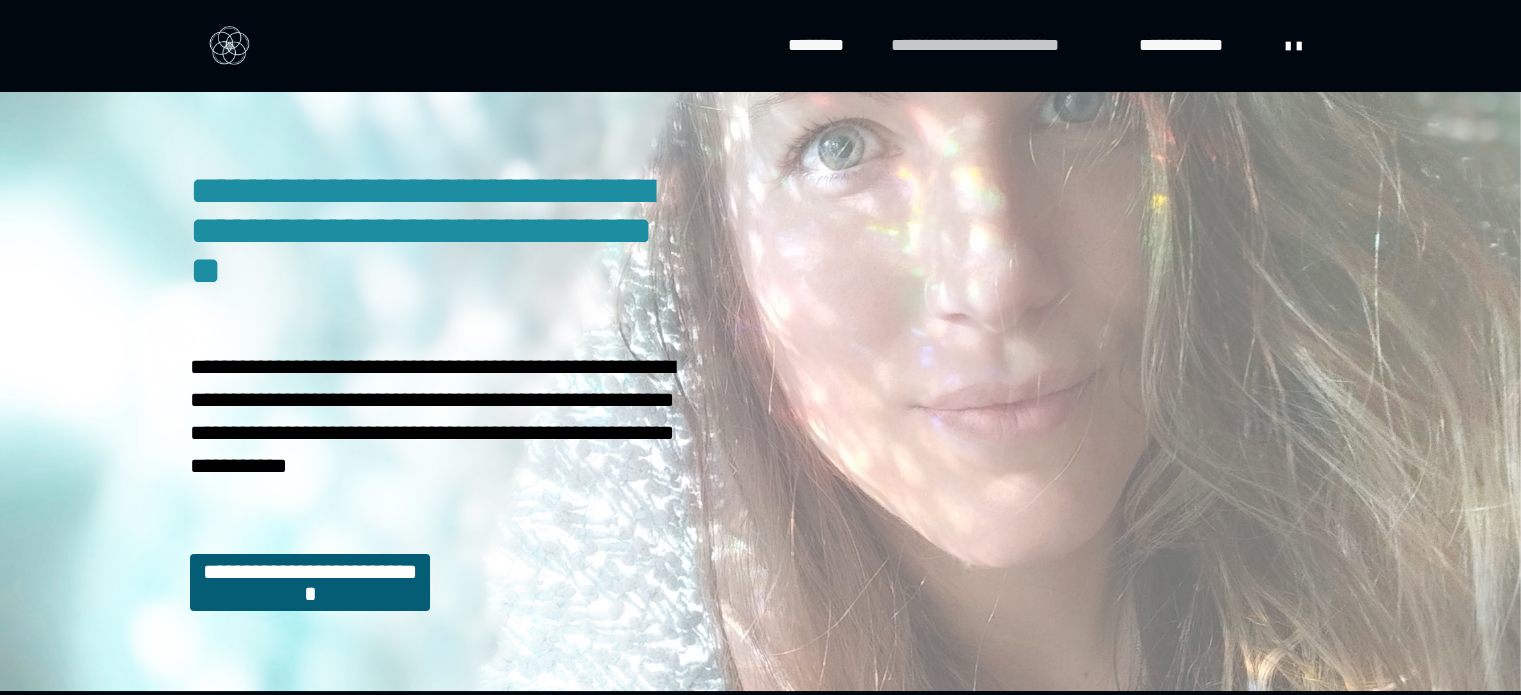 click on "**********" at bounding box center (1005, 45) 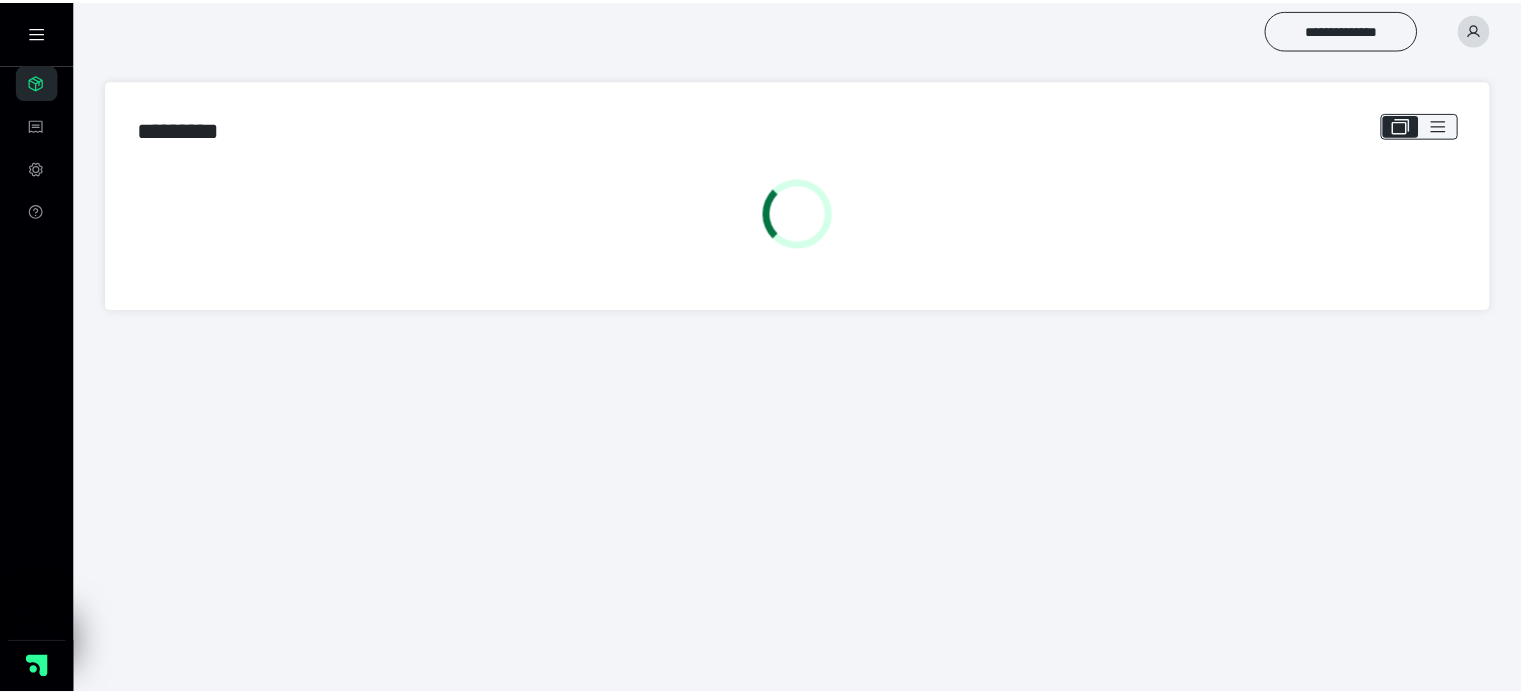 scroll, scrollTop: 0, scrollLeft: 0, axis: both 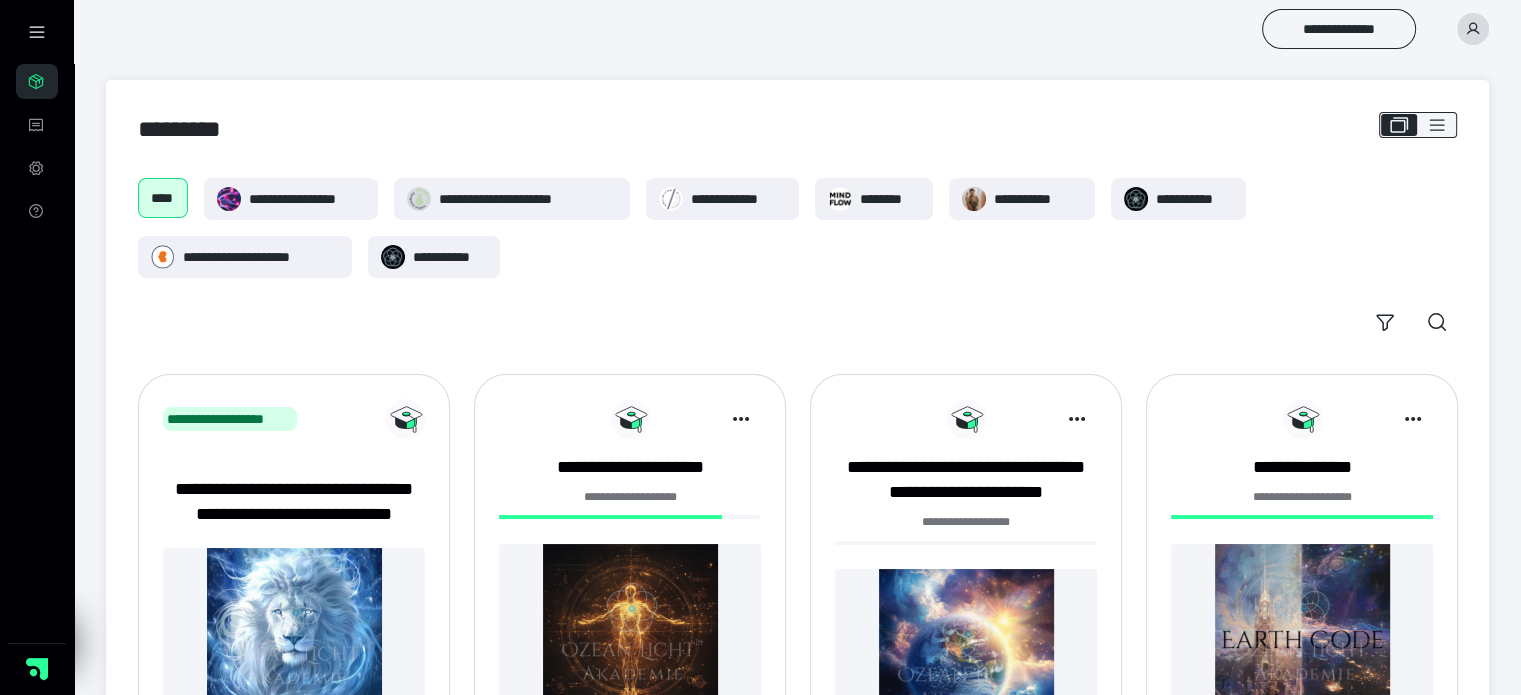 click 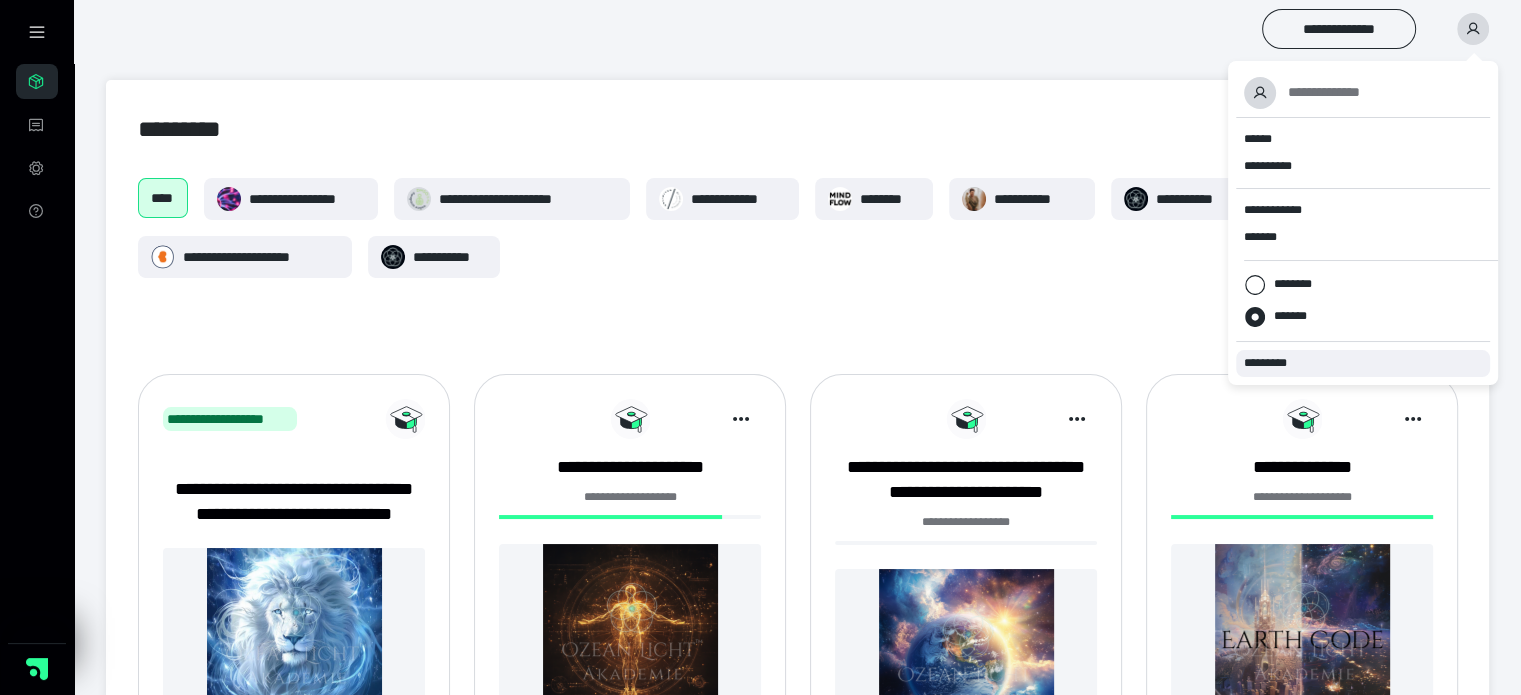 click on "*********" at bounding box center [1274, 363] 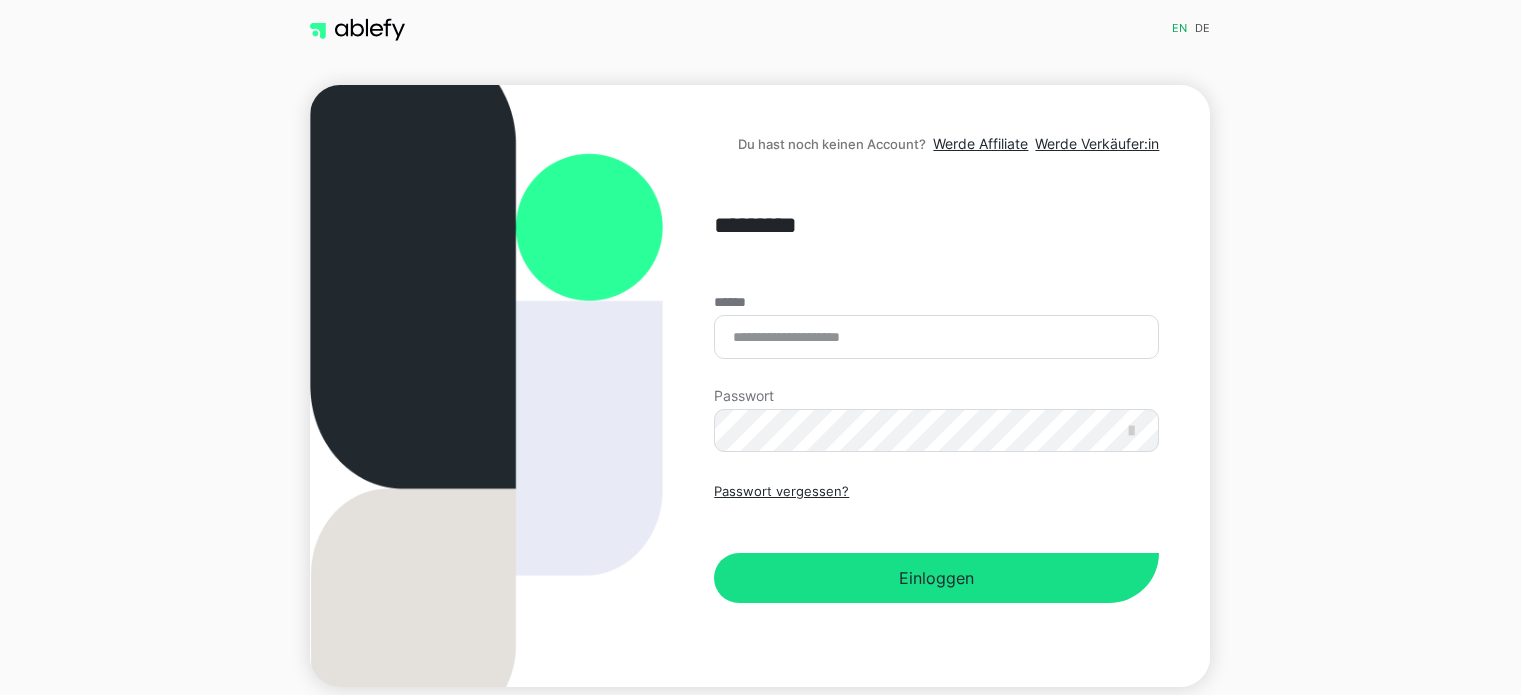 scroll, scrollTop: 0, scrollLeft: 0, axis: both 